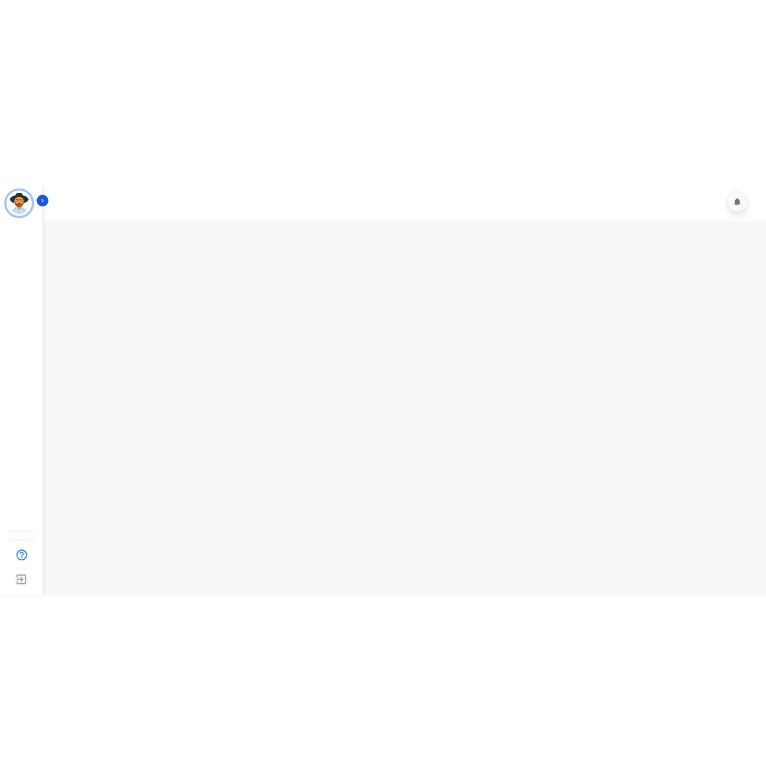scroll, scrollTop: 0, scrollLeft: 0, axis: both 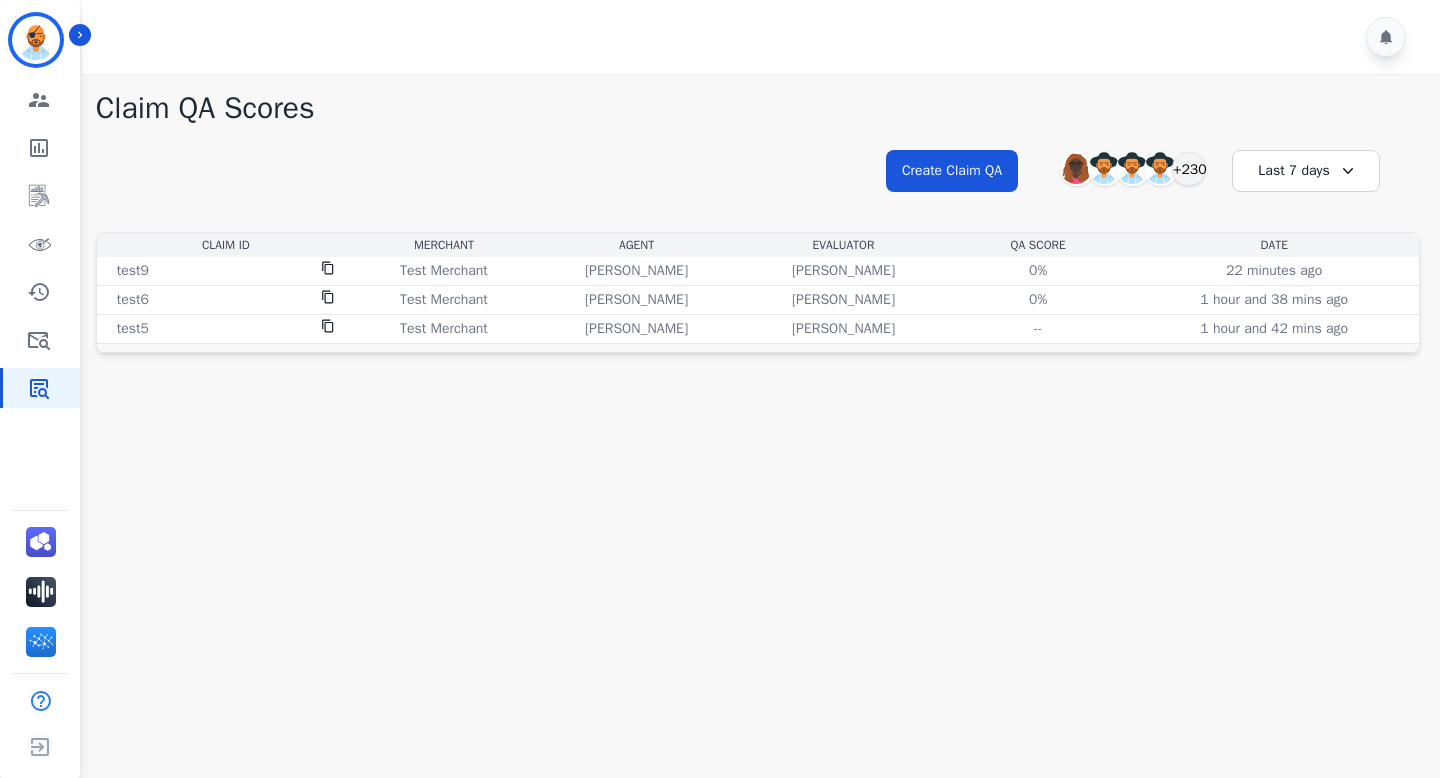 click on "**********" at bounding box center [758, 189] 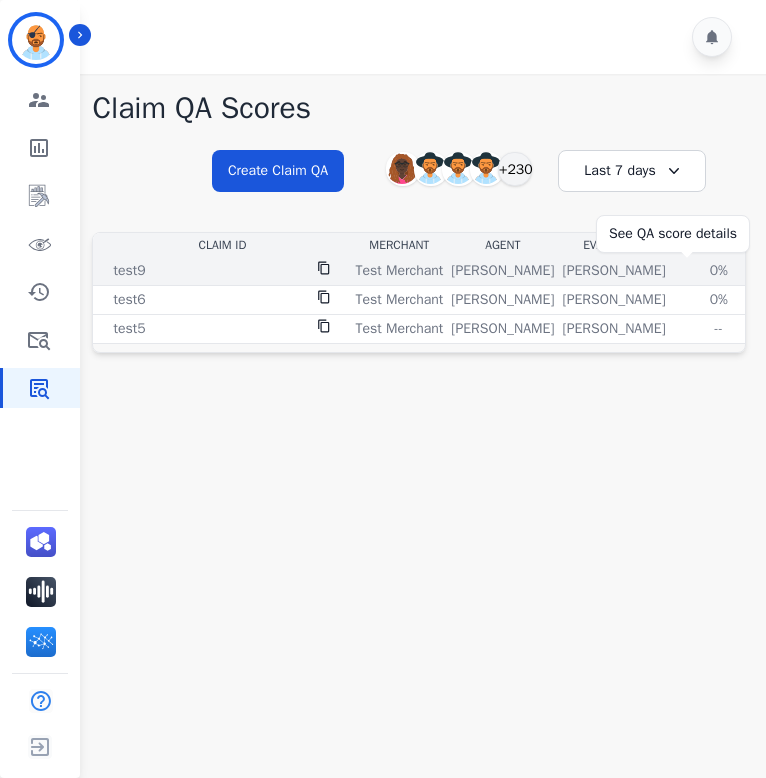 click on "0%" at bounding box center (719, 271) 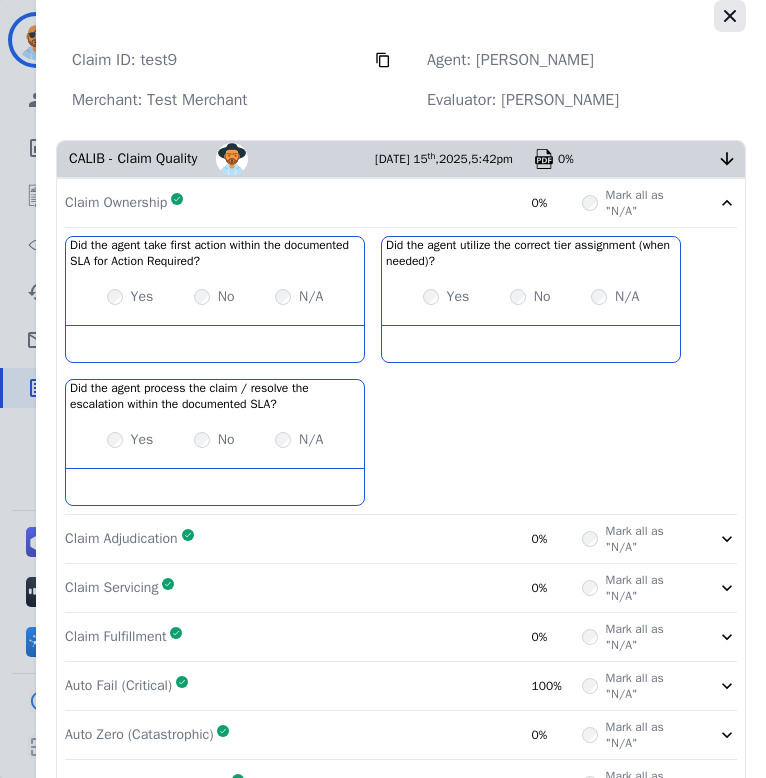 click 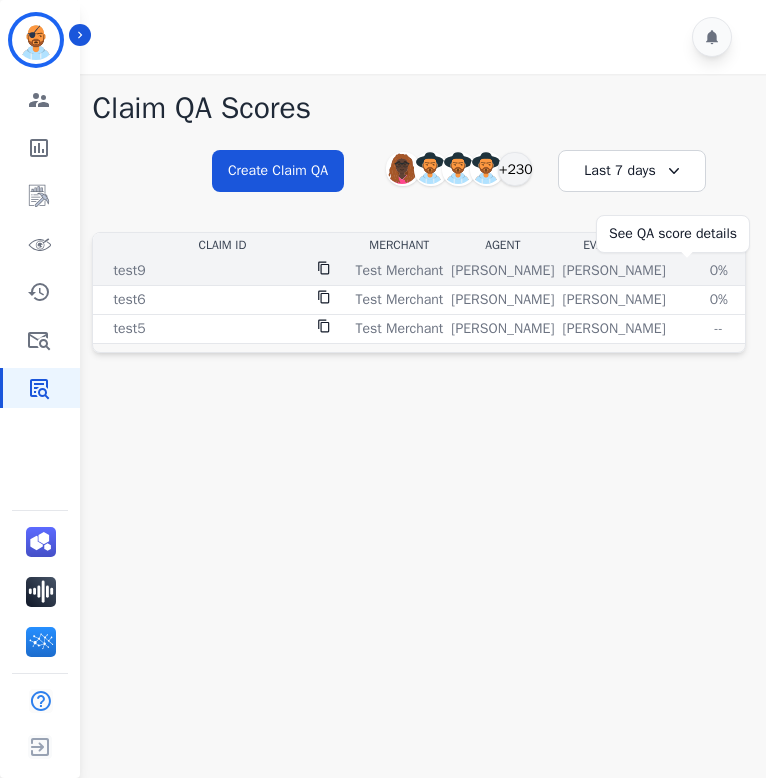 click on "0%" at bounding box center [719, 271] 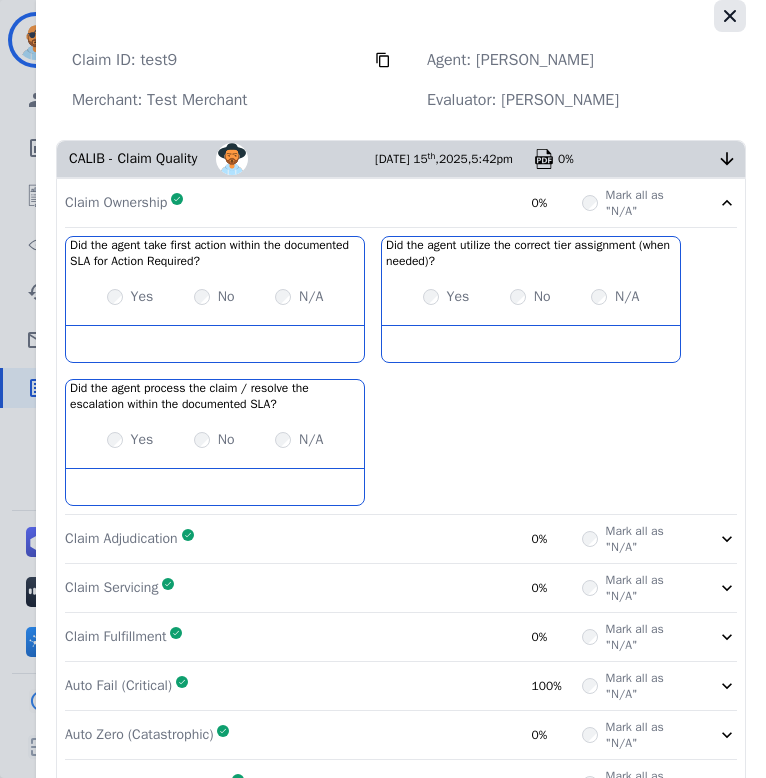 click 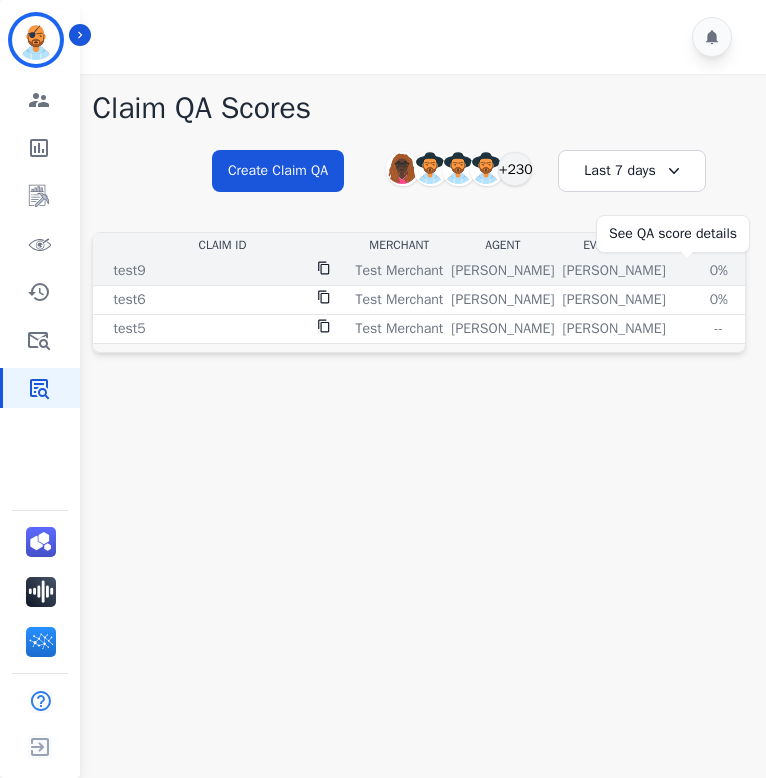 click on "0%" at bounding box center [719, 271] 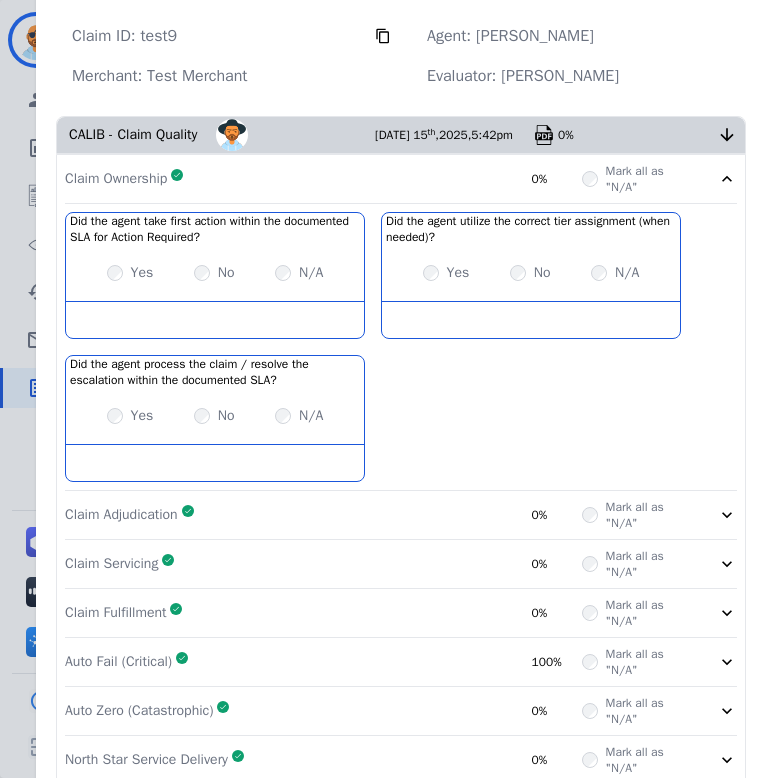 scroll, scrollTop: 0, scrollLeft: 0, axis: both 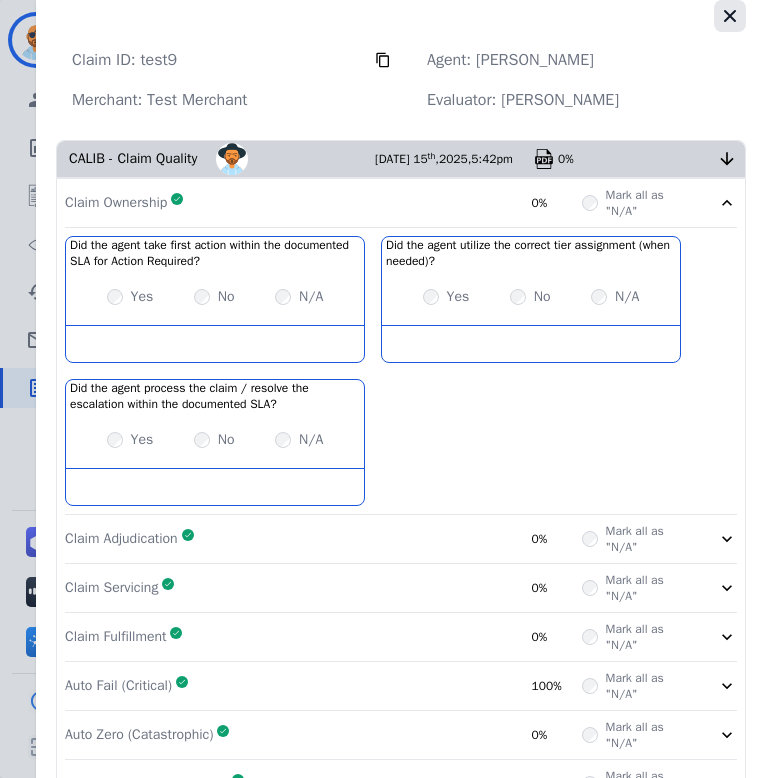 click 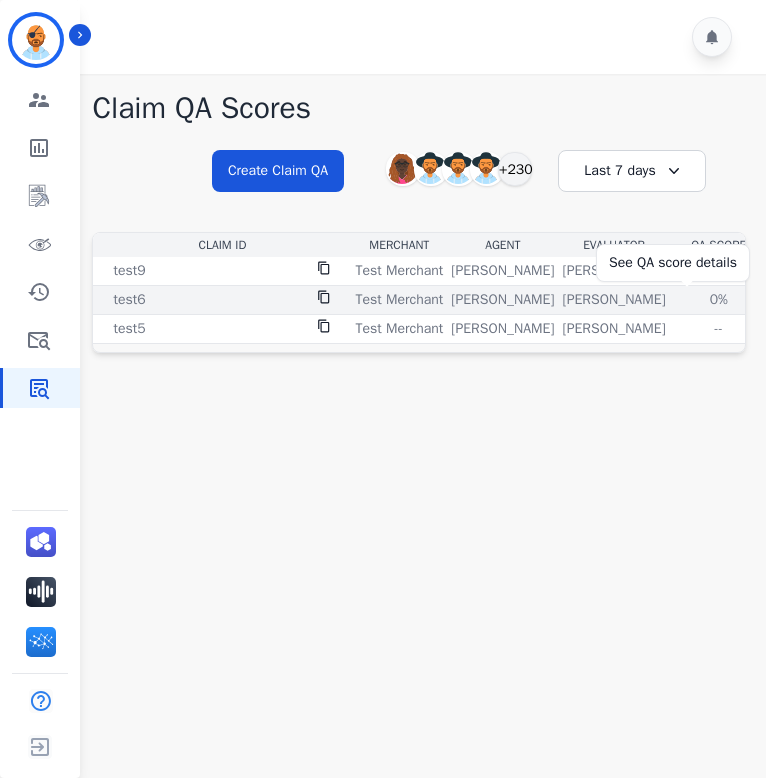 click on "0%" at bounding box center (719, 300) 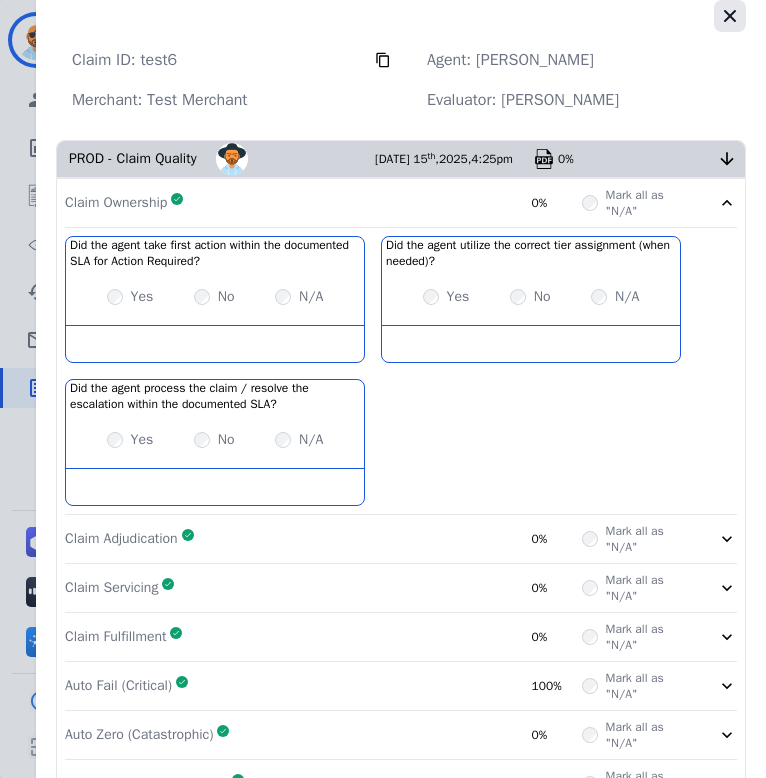 click 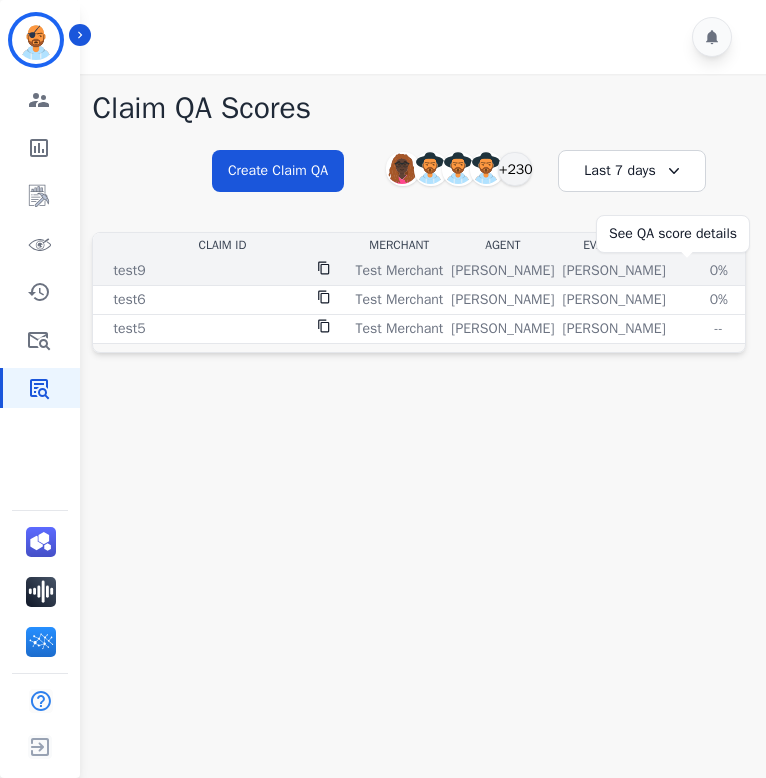click on "0%" at bounding box center [719, 271] 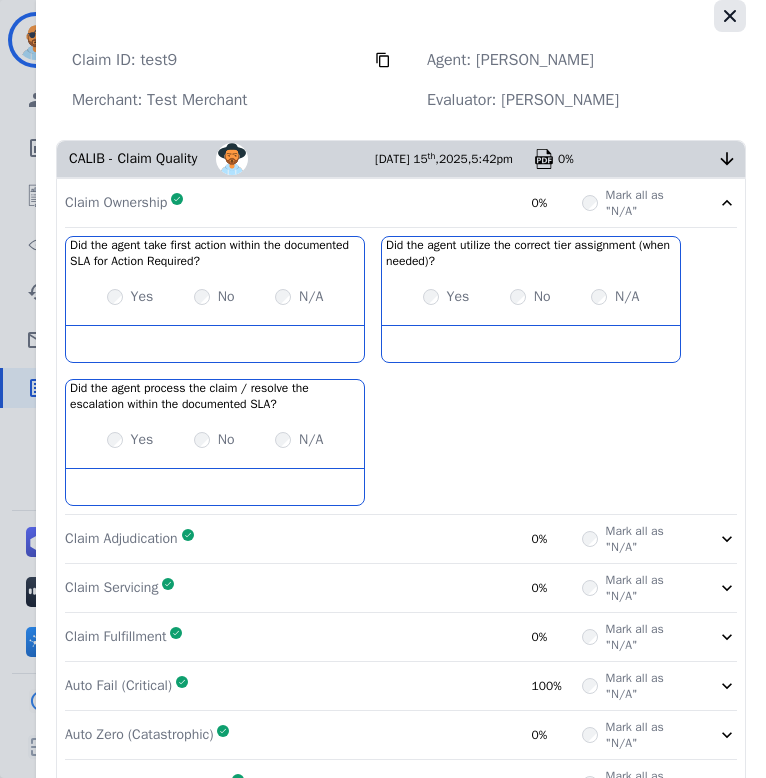click 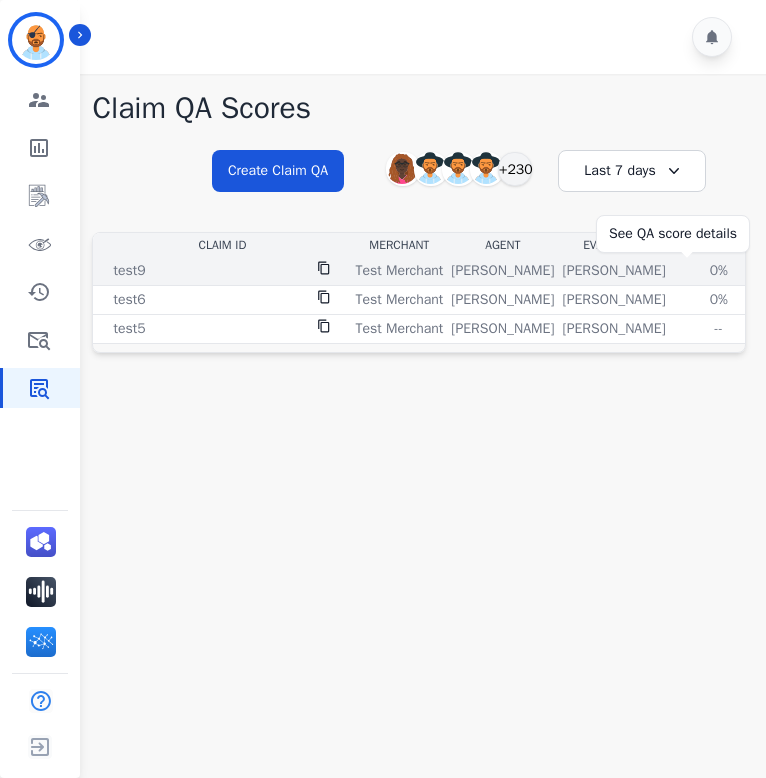 click on "0%" at bounding box center [719, 271] 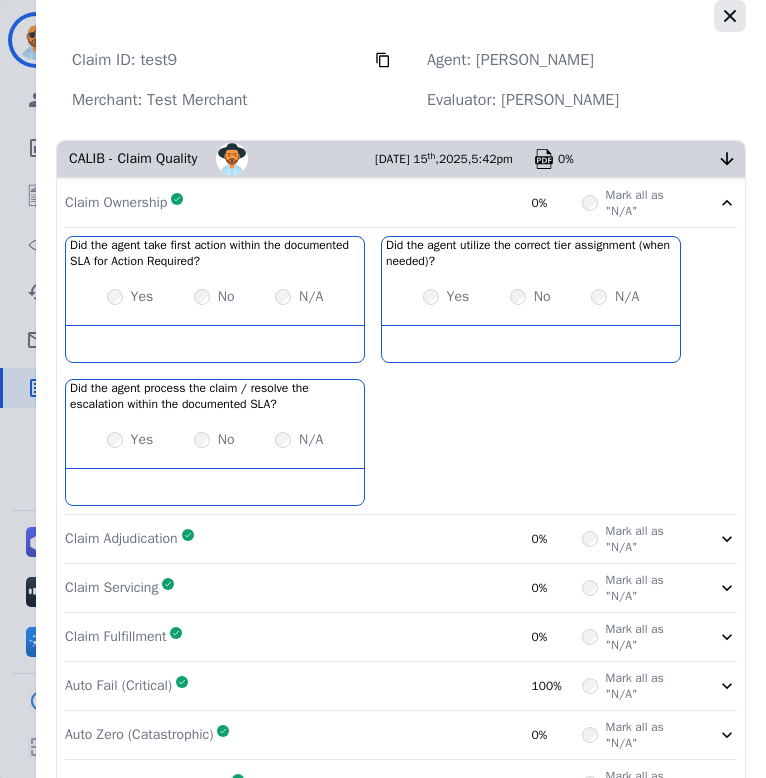 click 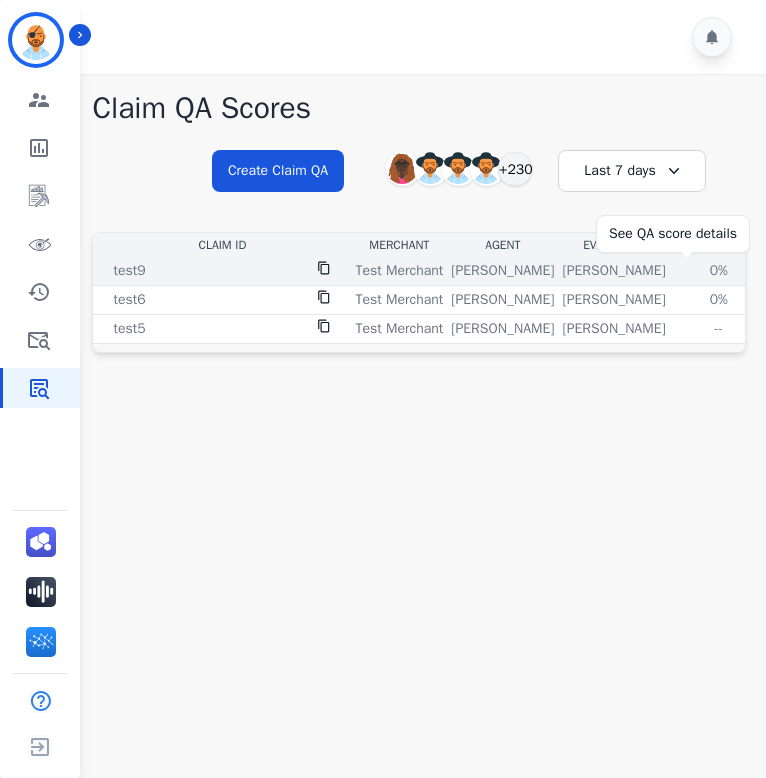 click on "0%" at bounding box center (719, 271) 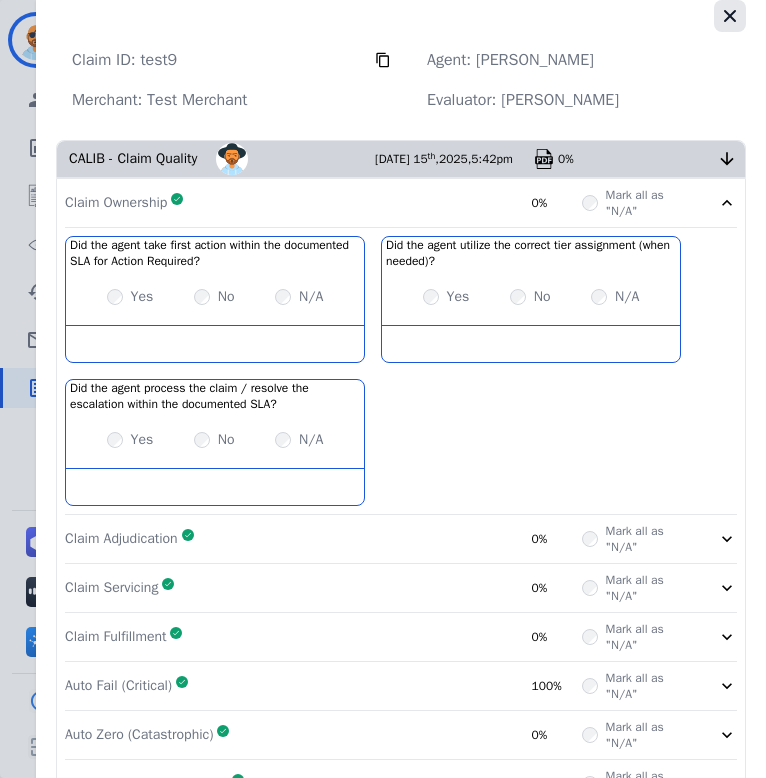 click 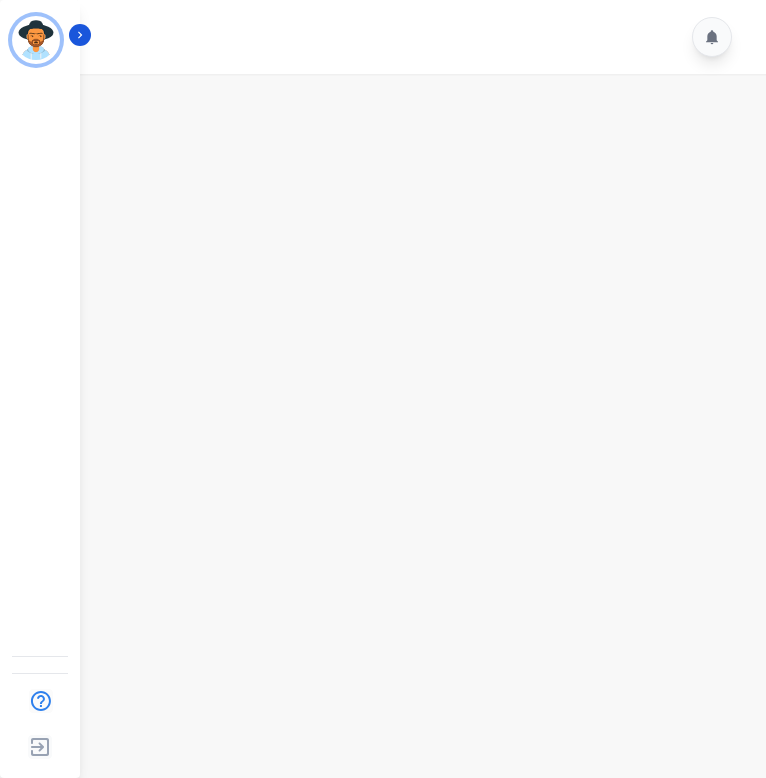 scroll, scrollTop: 0, scrollLeft: 0, axis: both 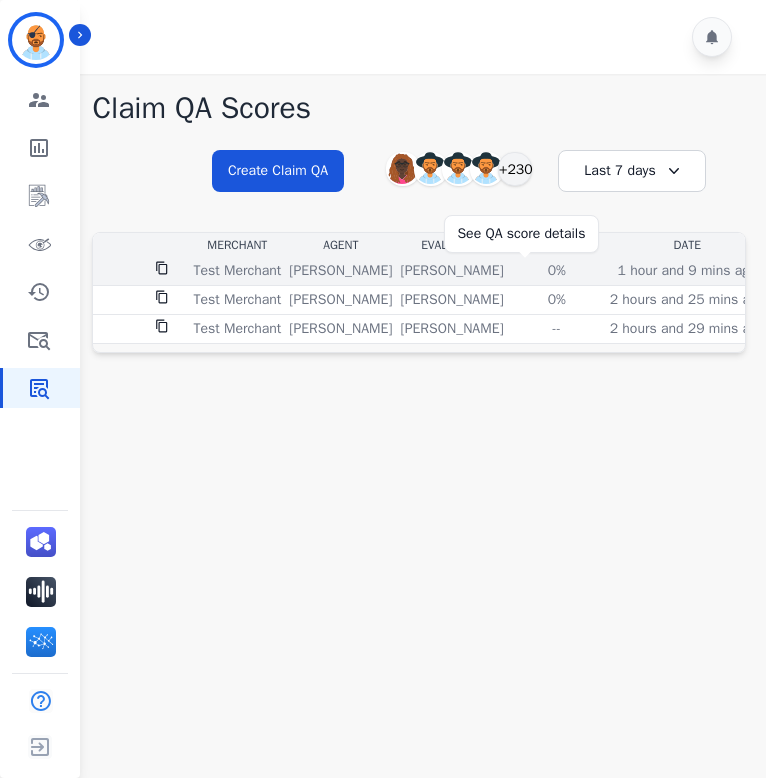 click on "0%" at bounding box center [557, 271] 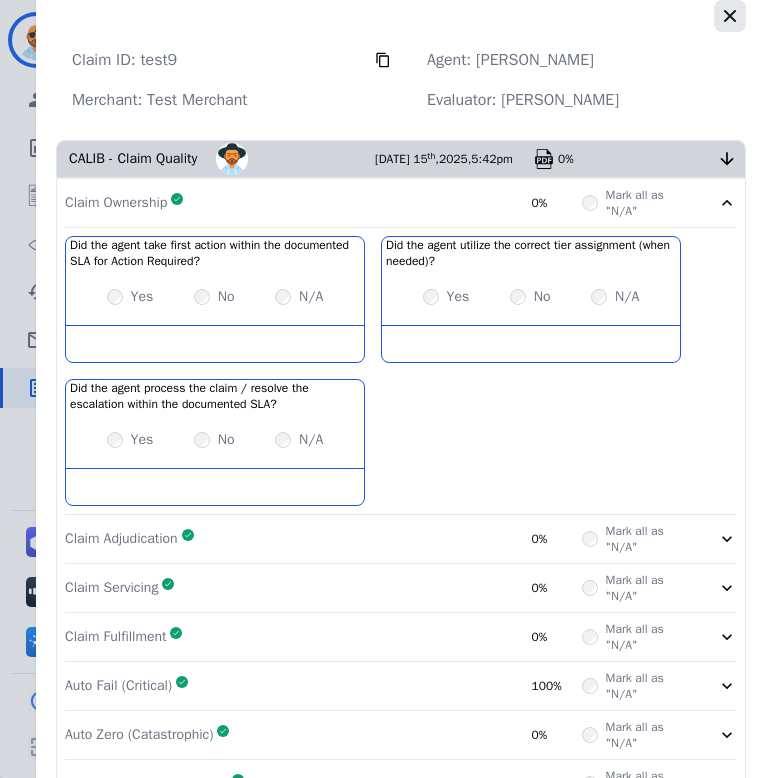 click 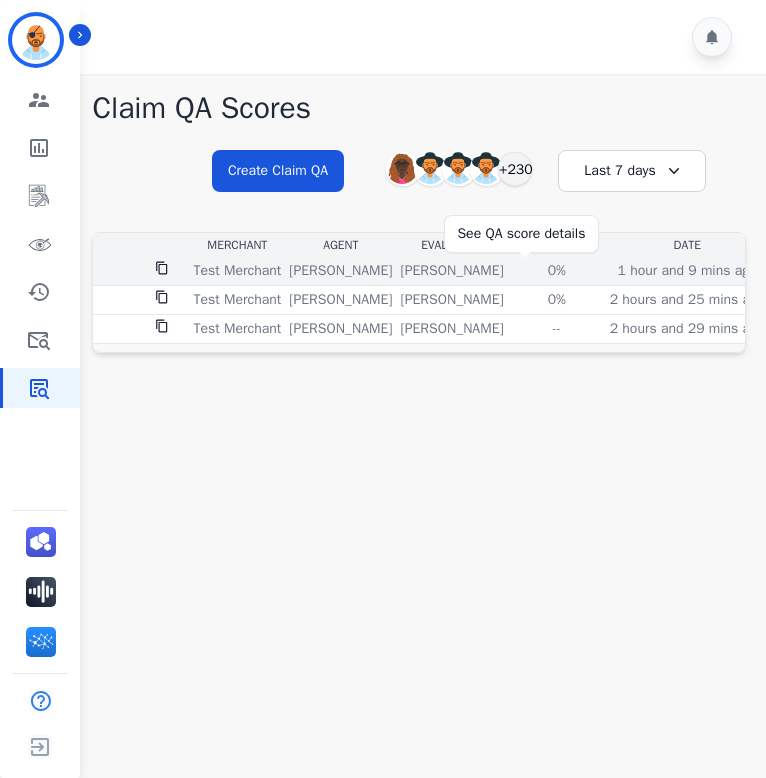 click on "0%" at bounding box center (557, 271) 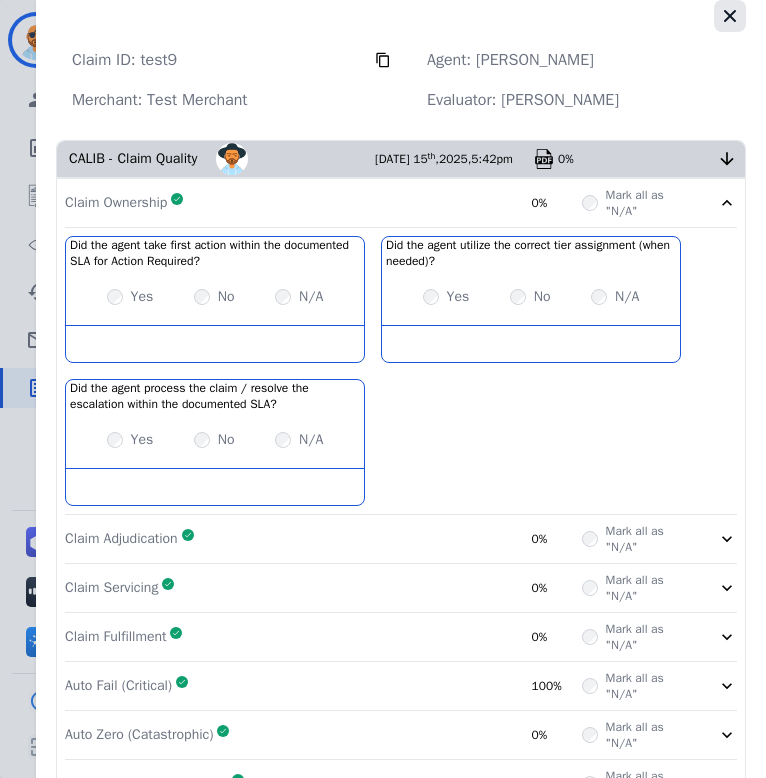 click 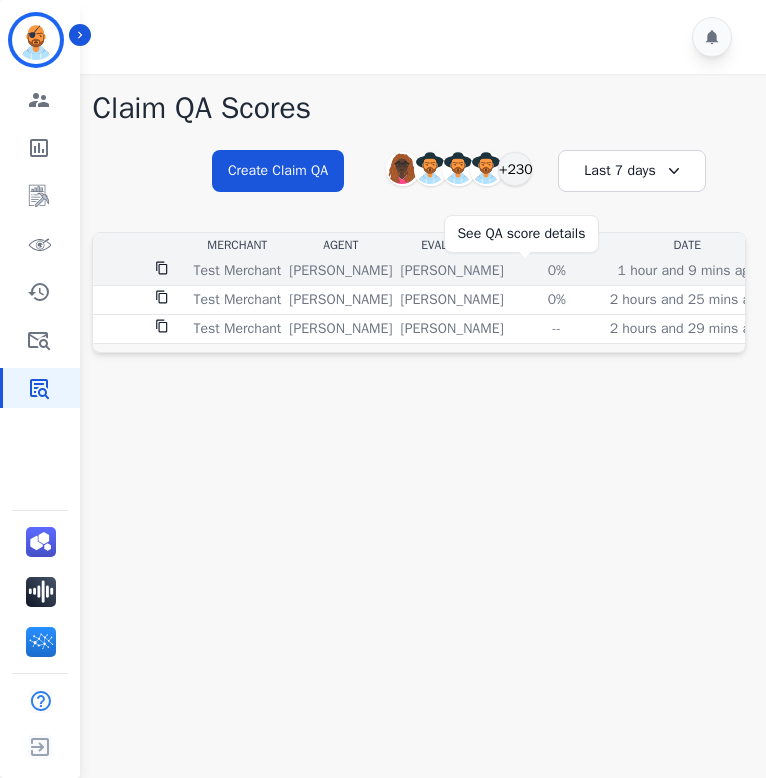 click on "0%" at bounding box center [557, 271] 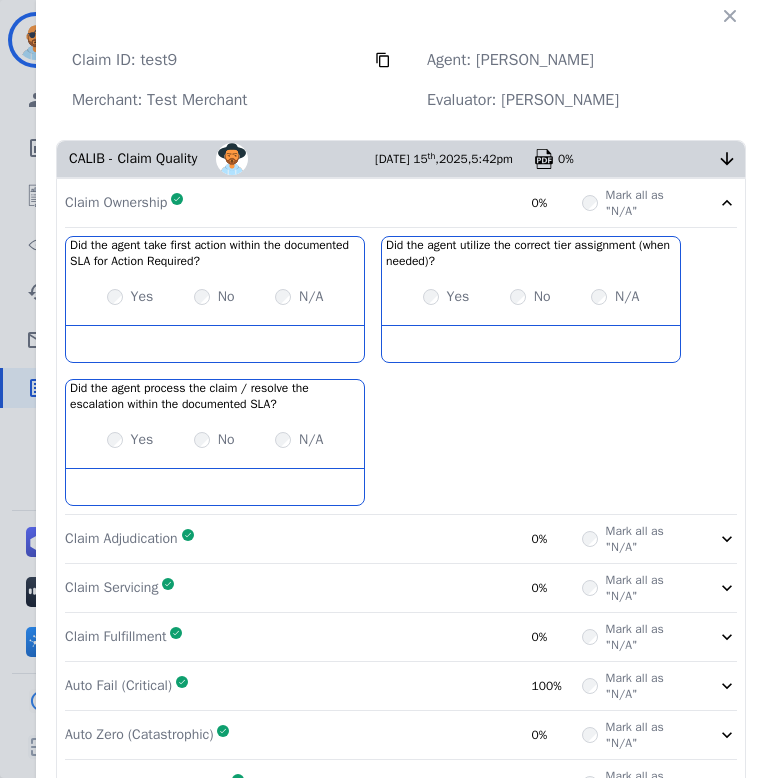 click on "CALIB - Claim Quality" at bounding box center (136, 159) 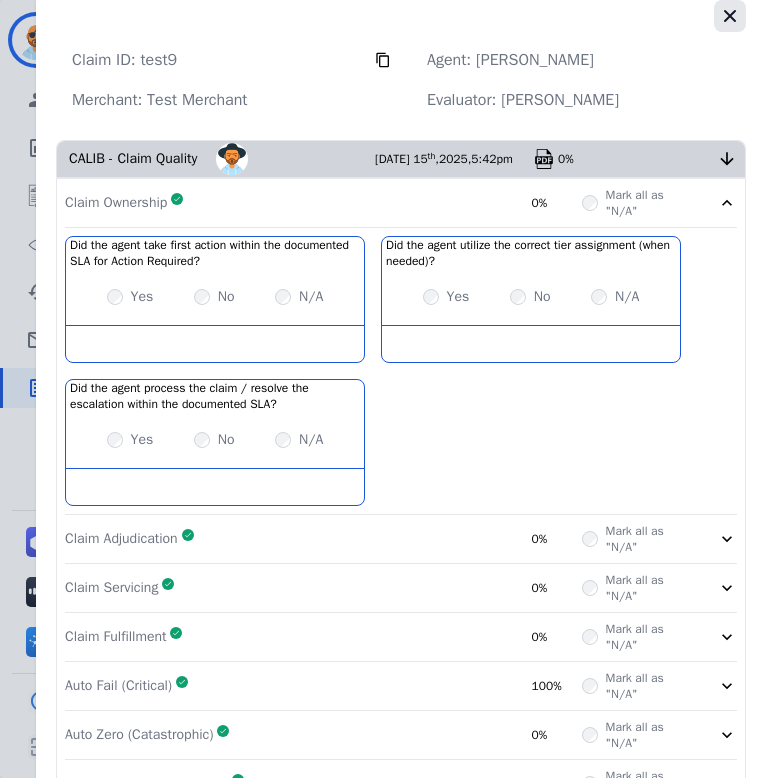 click 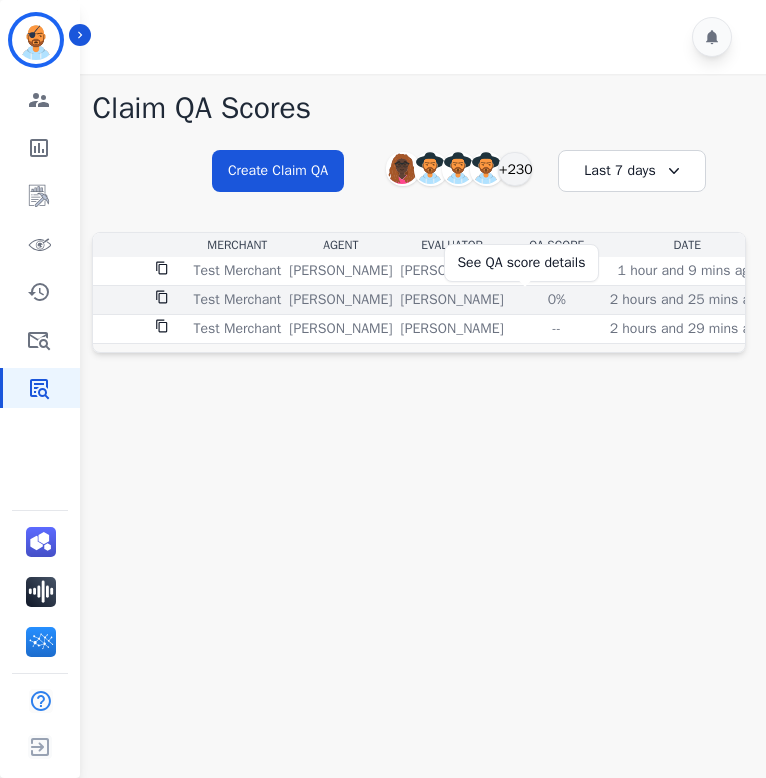 click on "0%" at bounding box center (557, 300) 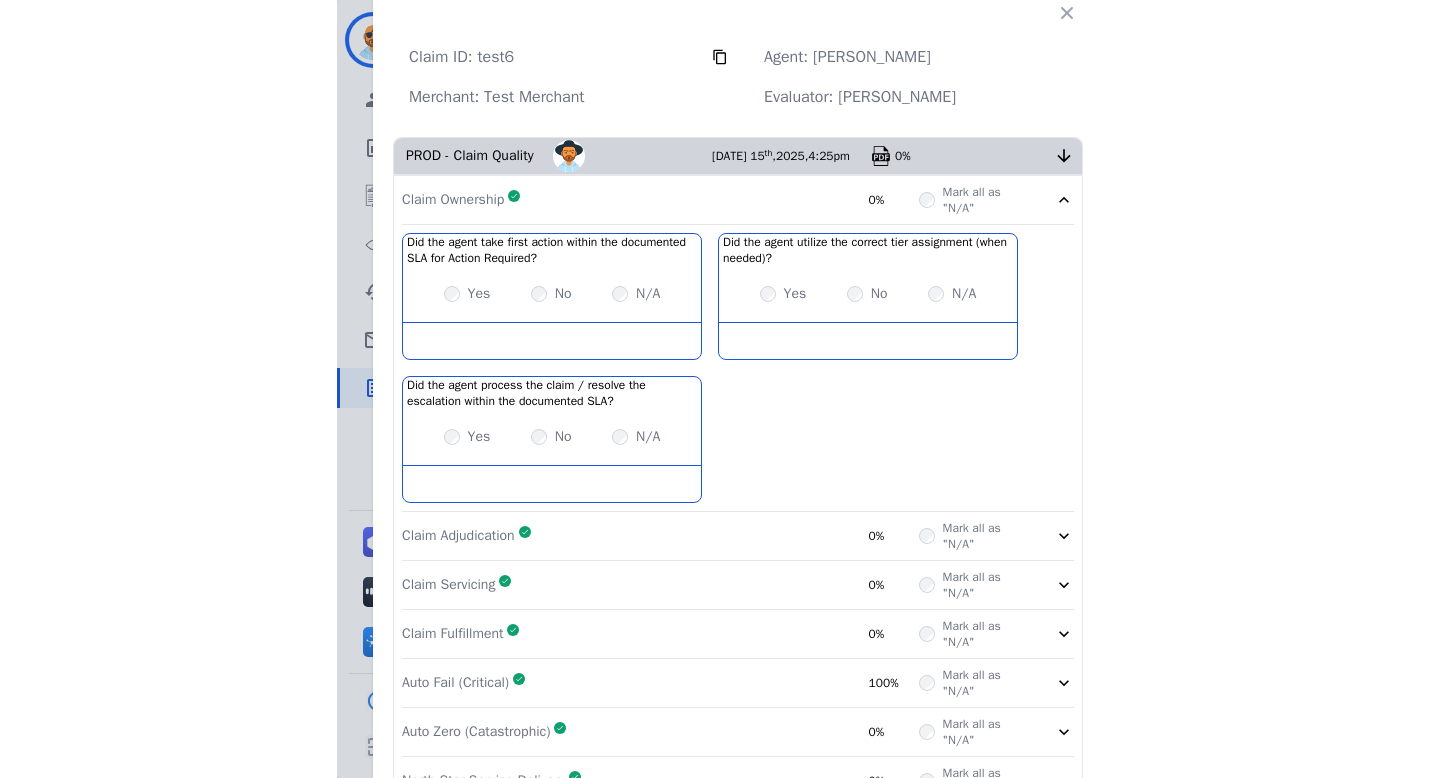 scroll, scrollTop: 0, scrollLeft: 0, axis: both 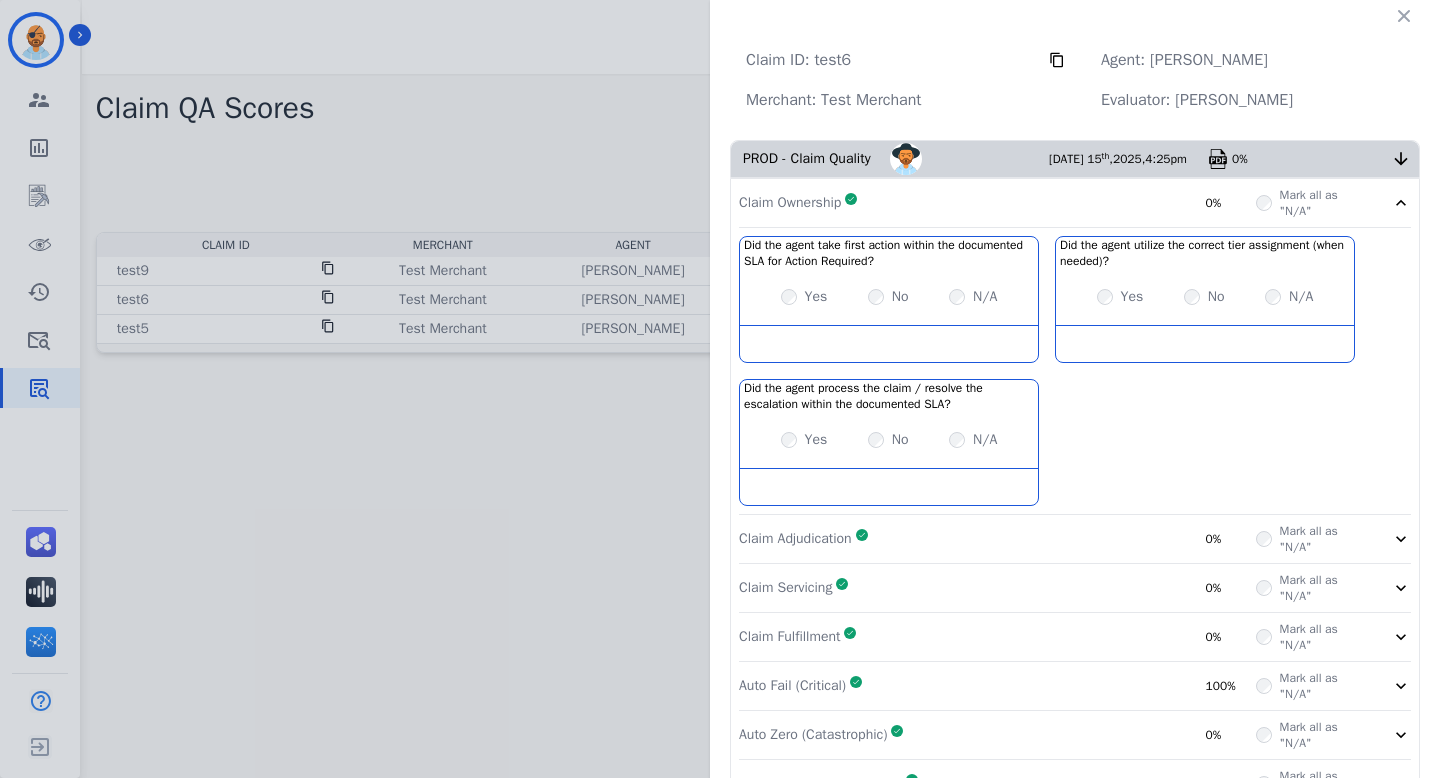click on "Claim ID:   test6     Agent:   Alayna Sims   Merchant:   Test Merchant   Evaluator:   Carmen Todd   PROD - Claim Quality     Carmen Todd       Jul   15 th ,  2025 ,
4:25pm     0%     Claim Ownership     Complete       0%     Mark all as "N/A"     Did the agent take first action within the documented SLA for Action Required?   No description         Yes     No     N/A   Did the agent utilize the correct tier assignment (when needed)?   No description         Yes     No     N/A   Did the agent process the claim / resolve the escalation within the documented SLA?   No description         Yes     No     N/A     Claim Adjudication     Complete       0%     Mark all as "N/A"     Claim Servicing     Complete       0%     Mark all as "N/A"     Claim Fulfillment     Complete       0%     Mark all as "N/A"     Auto Fail (Critical)     Complete       100%     Mark all as "N/A"     Auto Zero (Catastrophic)     Complete       0%     Mark all as "N/A"     North Star Service Delivery     Complete" 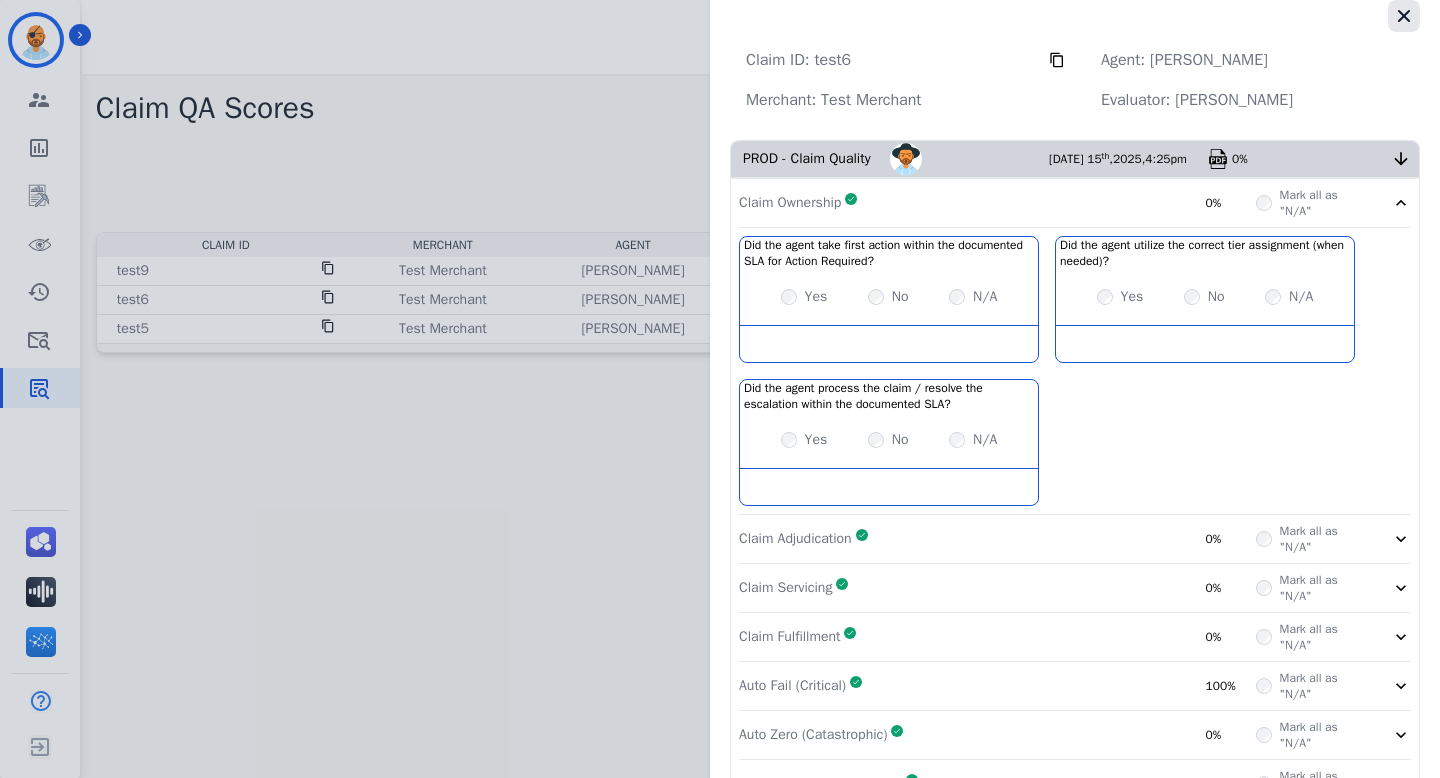 click 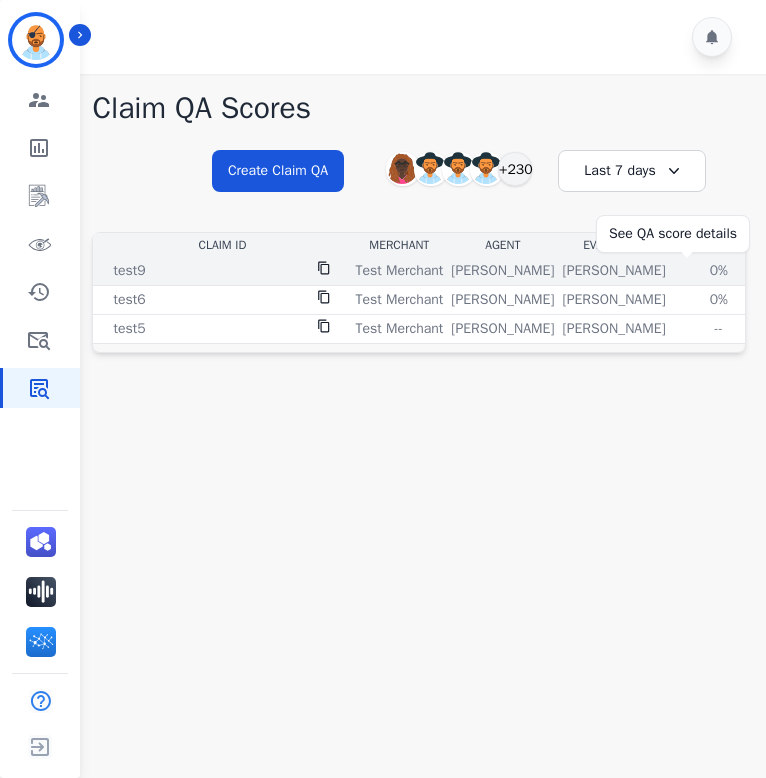 click on "0%" at bounding box center (719, 271) 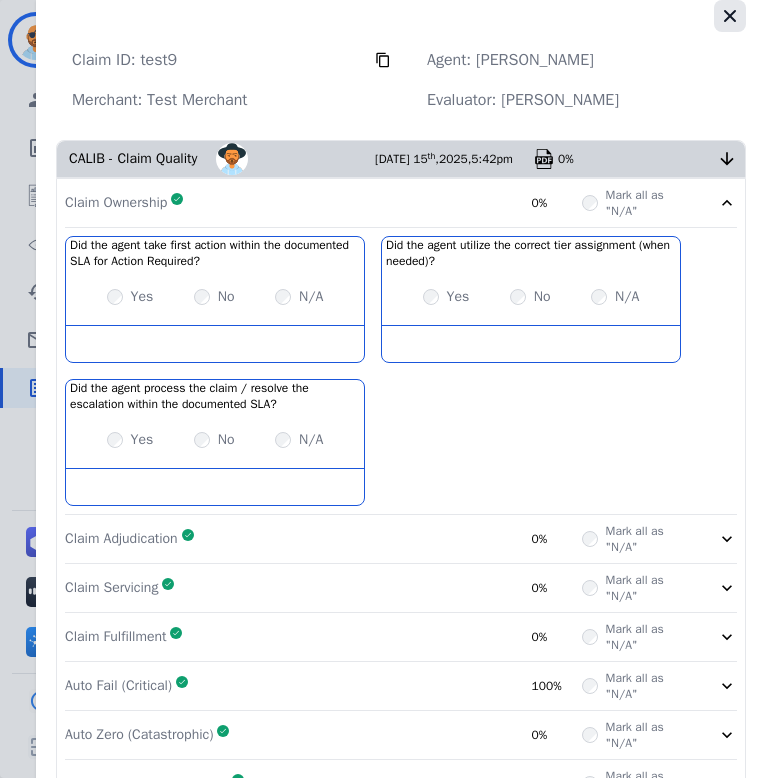 click 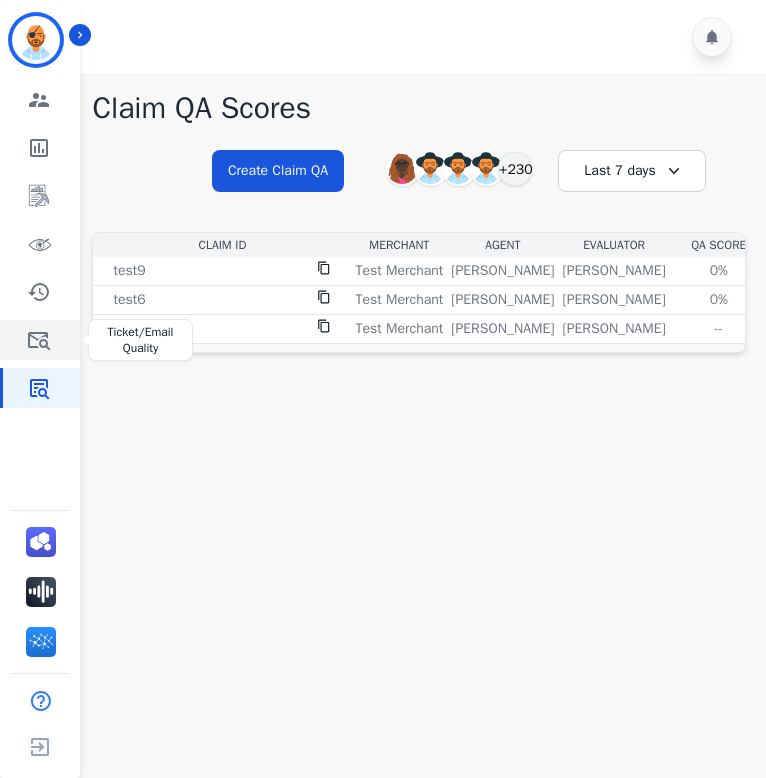 click at bounding box center (41, 340) 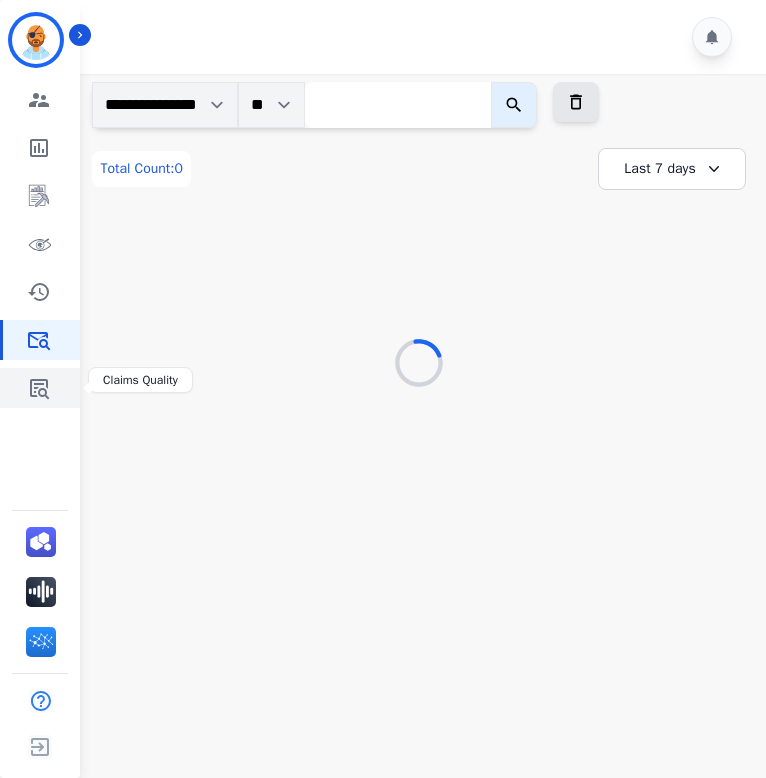 click 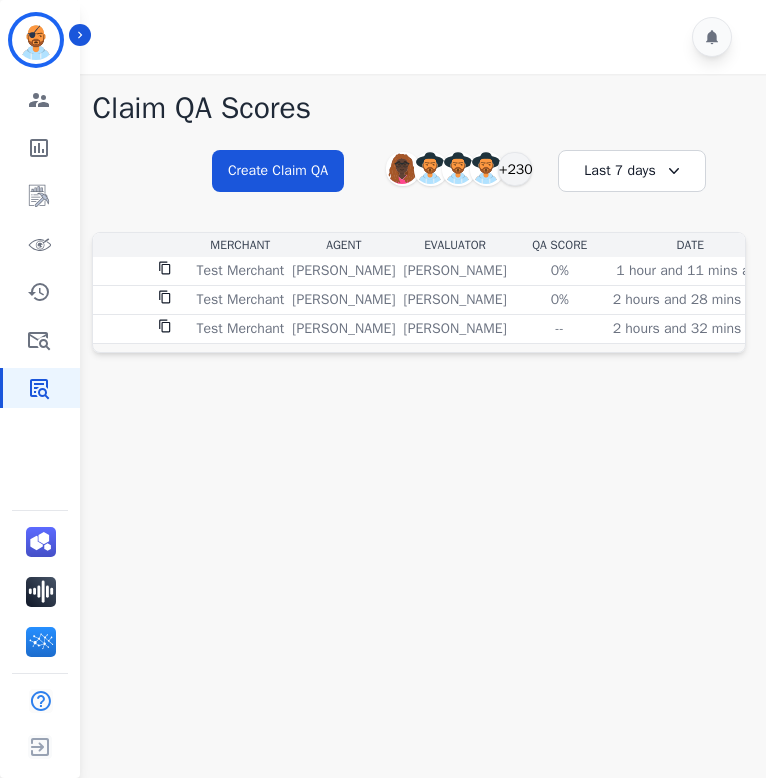 scroll, scrollTop: 0, scrollLeft: 162, axis: horizontal 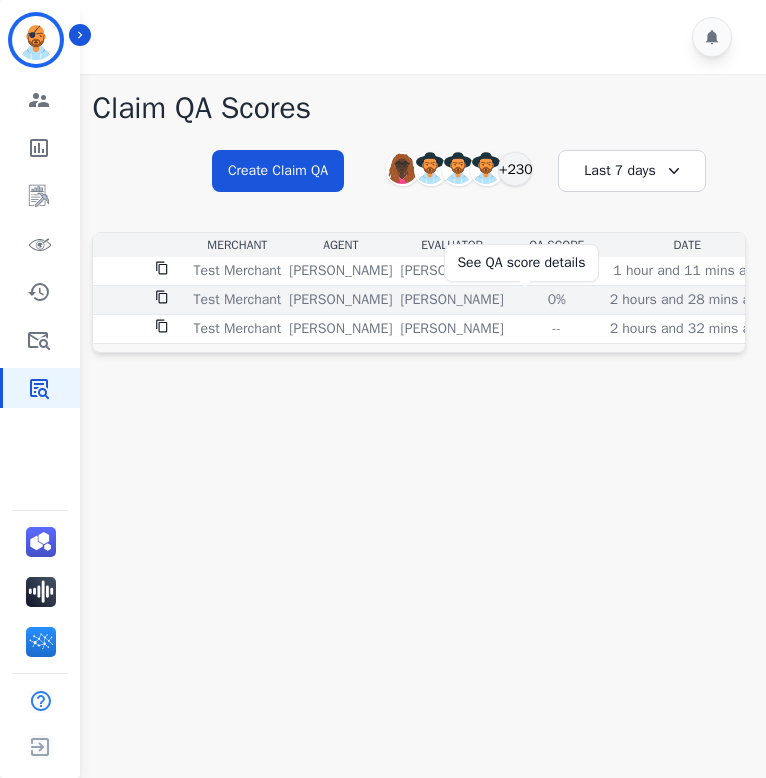 click on "0%" at bounding box center (557, 300) 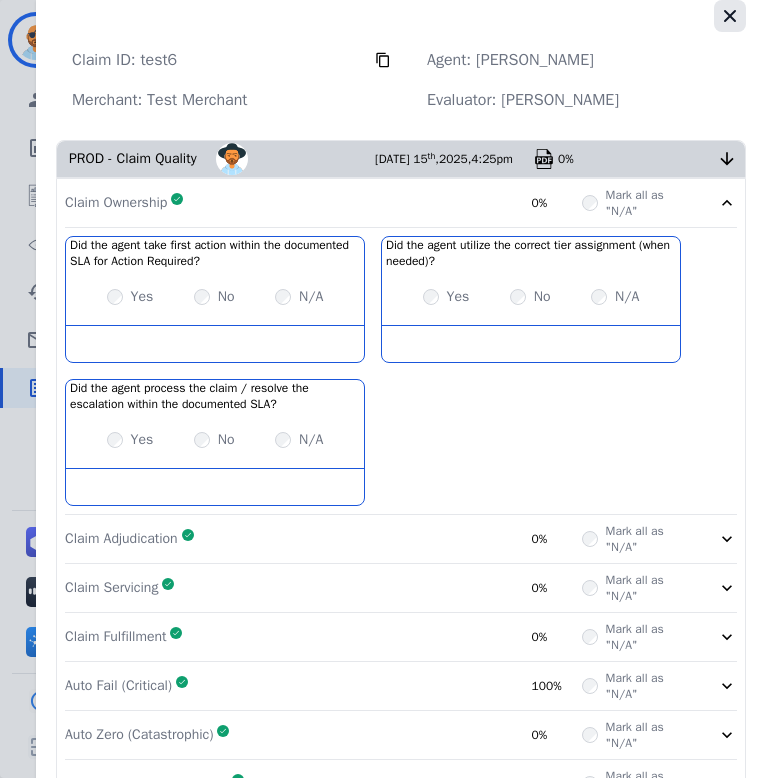 click 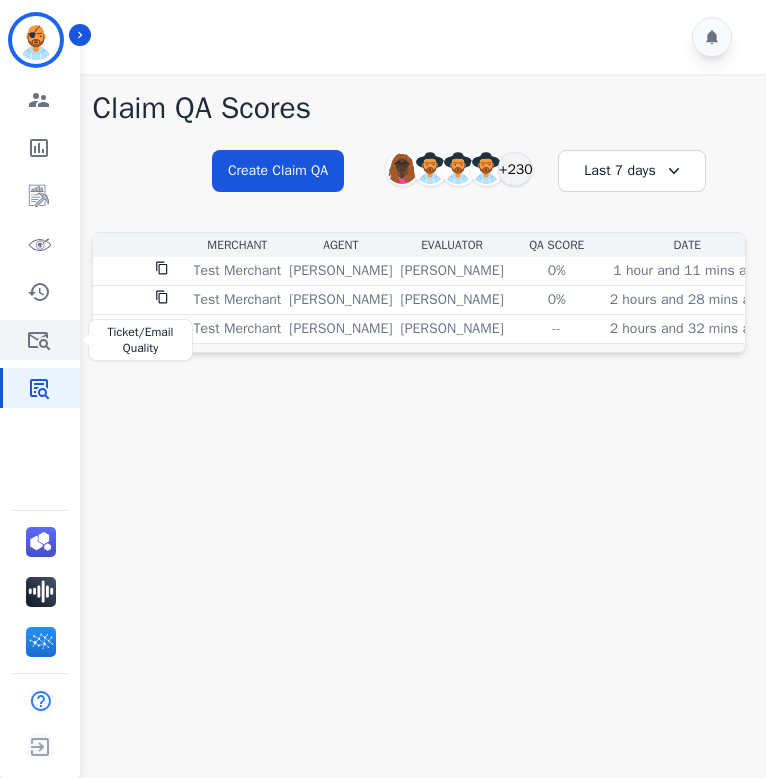 click 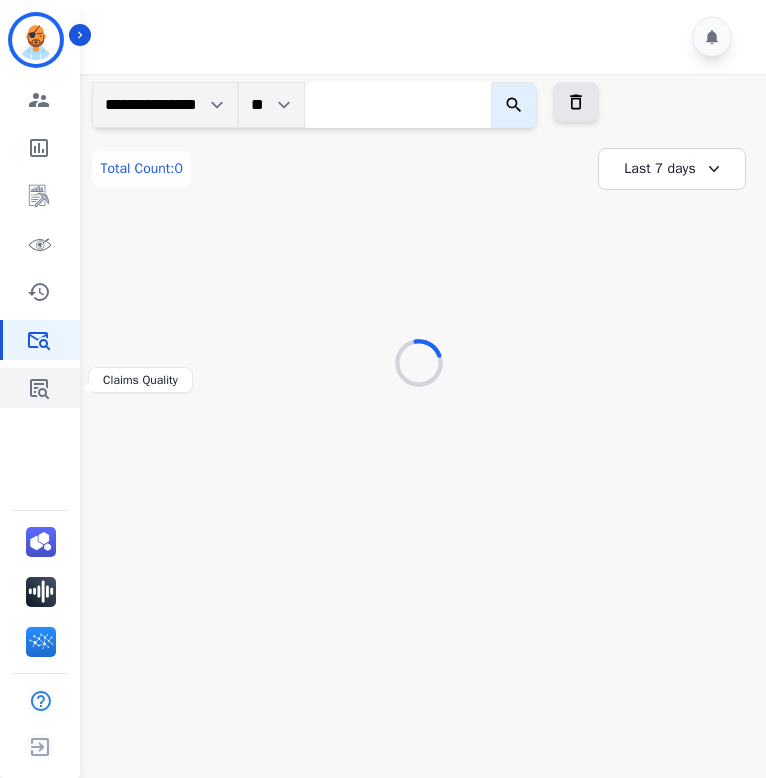 click 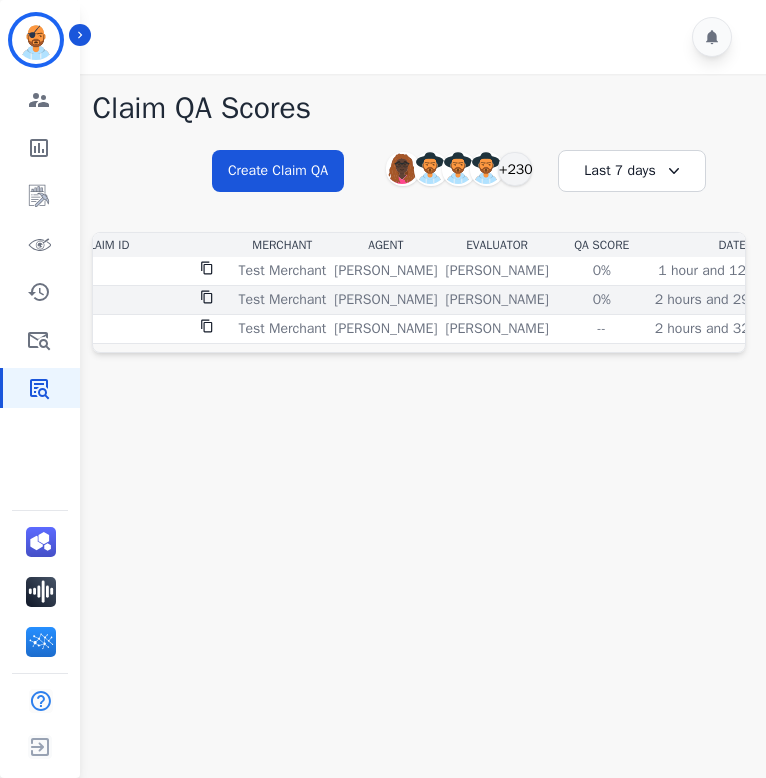scroll, scrollTop: 0, scrollLeft: 121, axis: horizontal 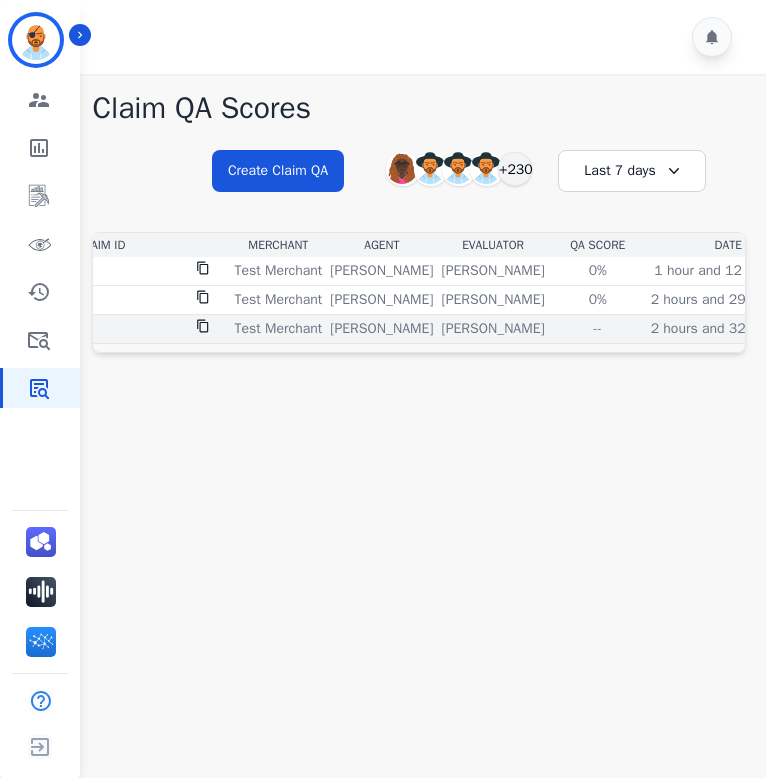 click on "--" at bounding box center [598, 329] 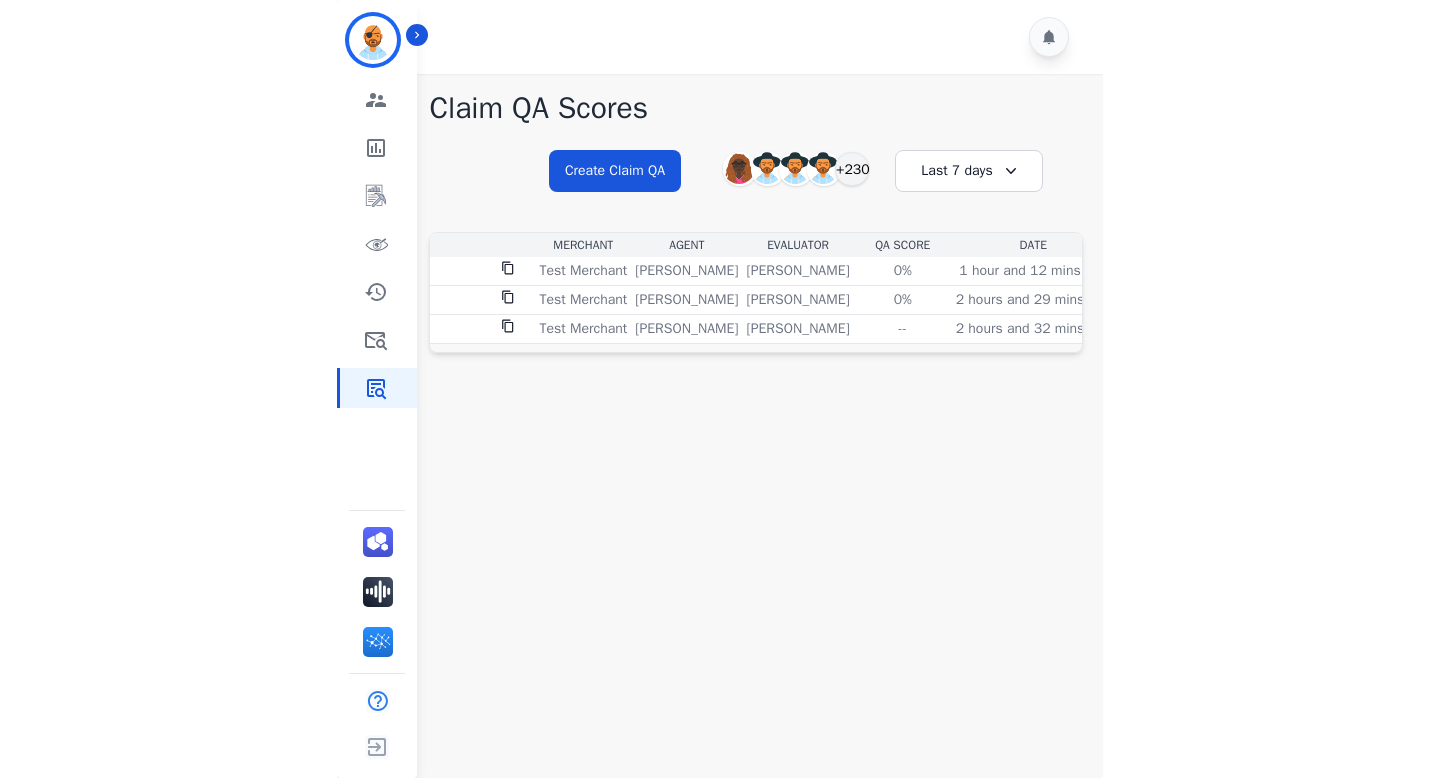 scroll, scrollTop: 0, scrollLeft: 0, axis: both 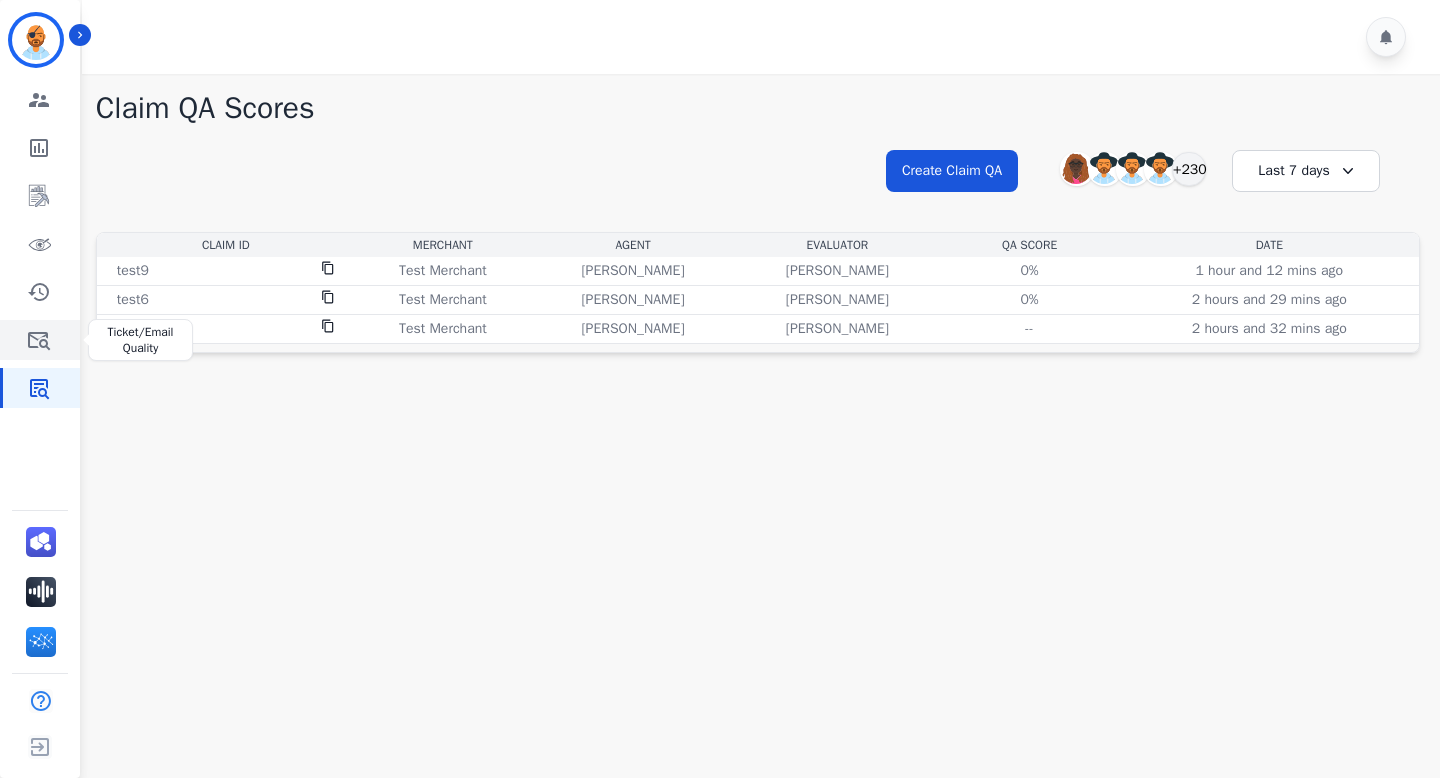 click 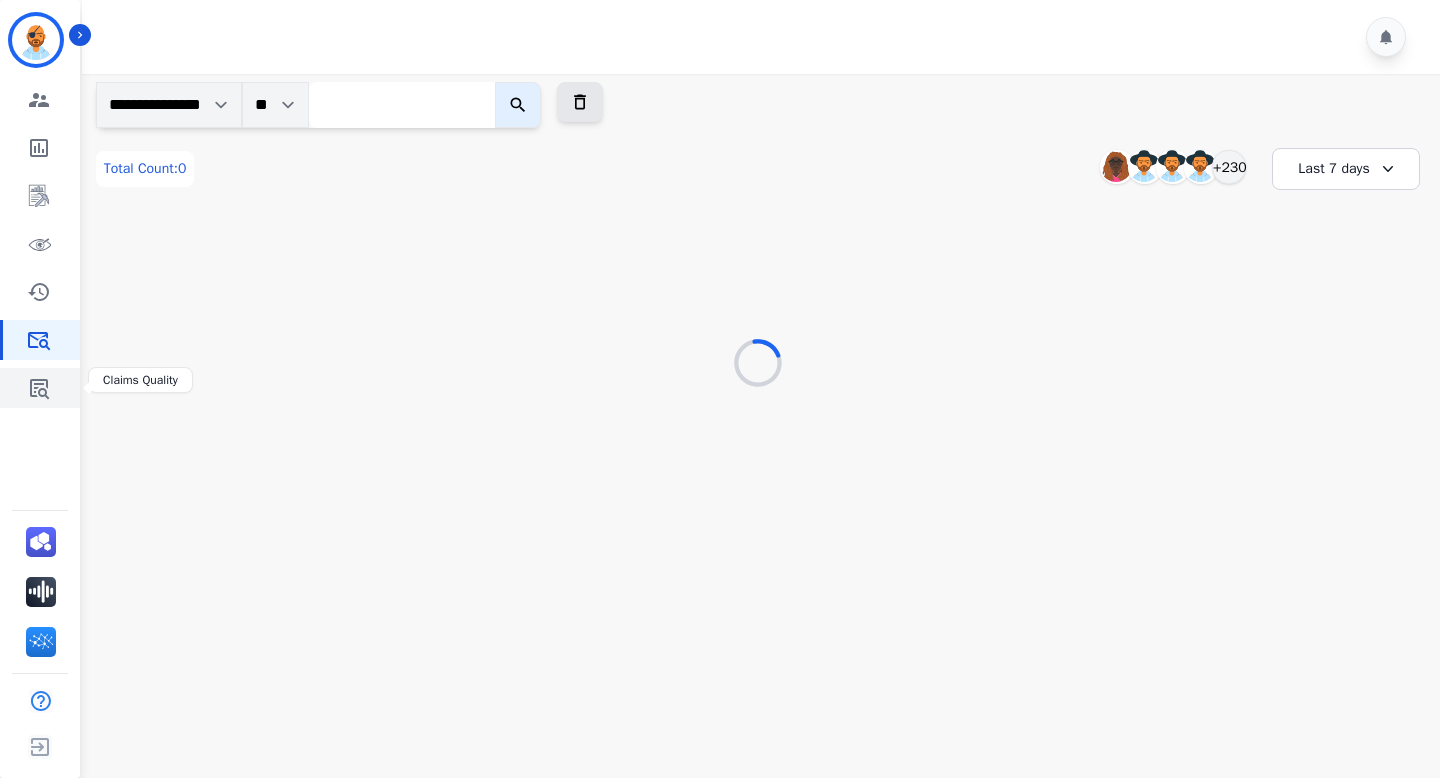 click 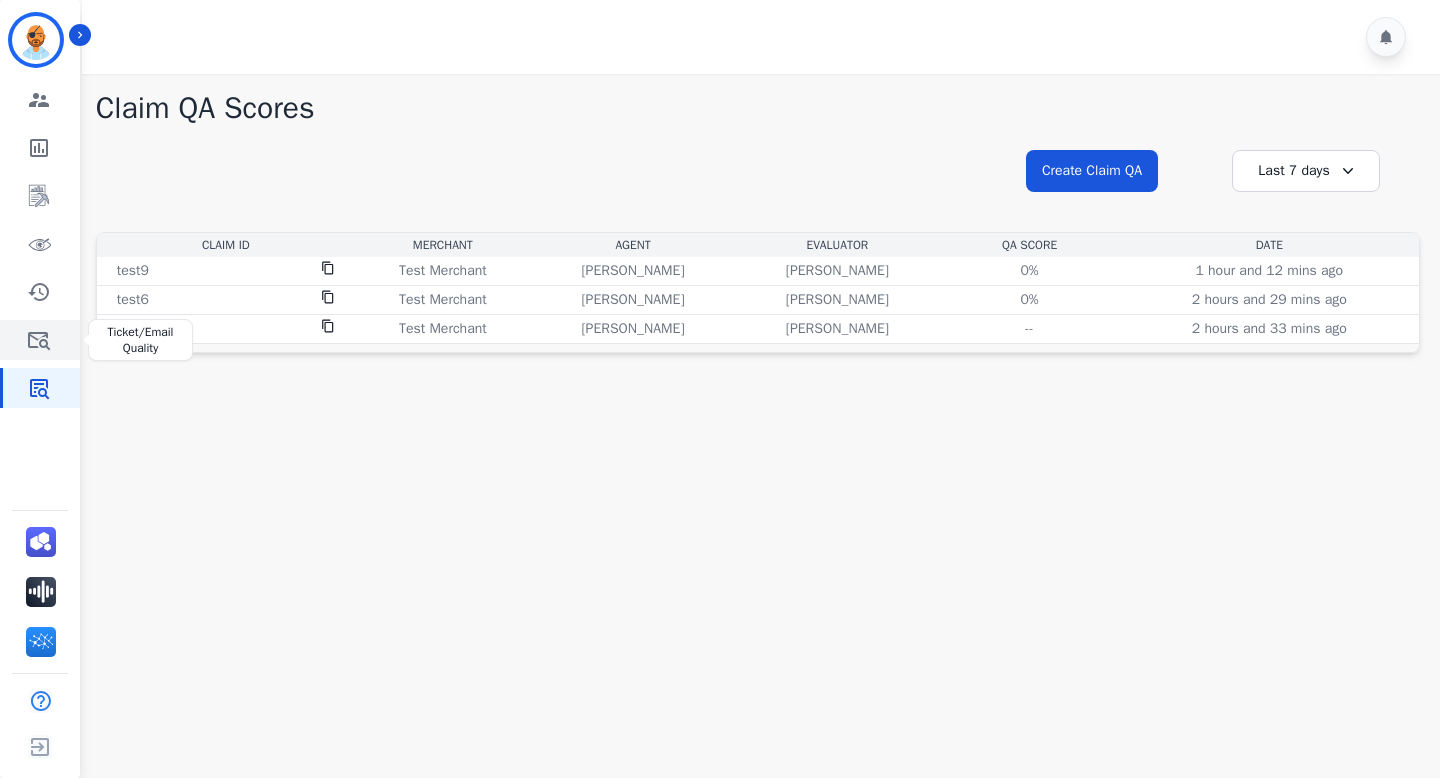 click at bounding box center (41, 340) 